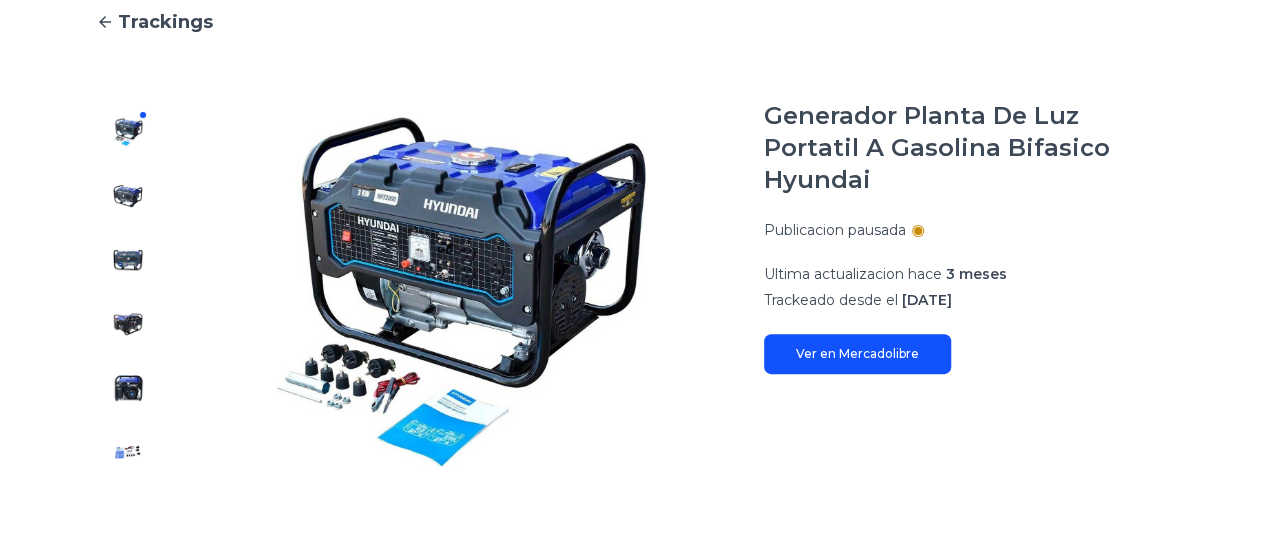 scroll, scrollTop: 200, scrollLeft: 0, axis: vertical 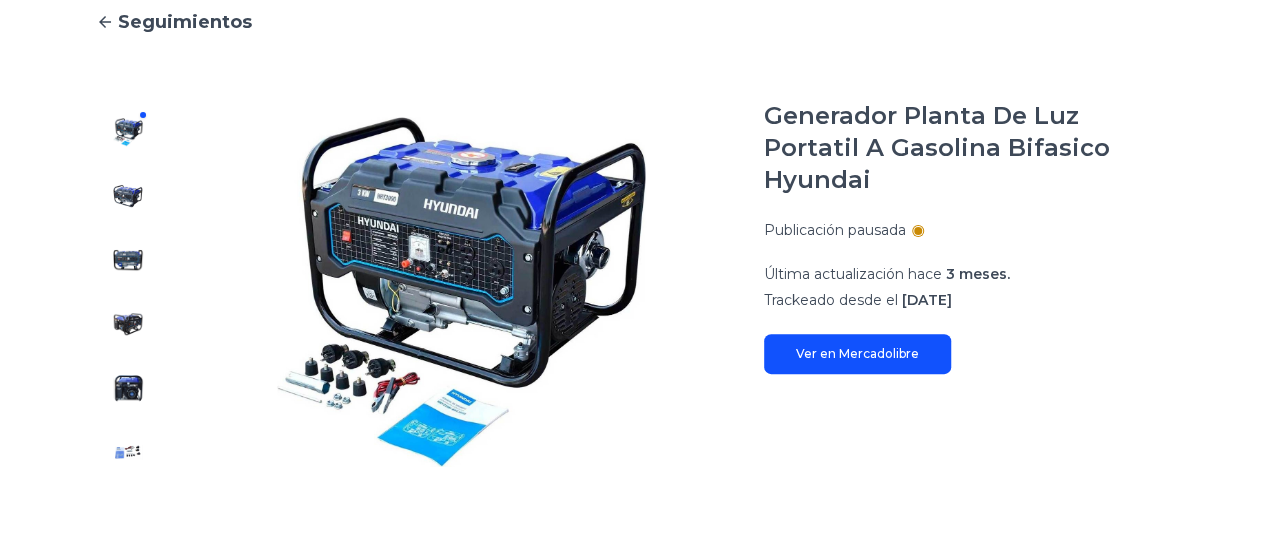 click on "Ver en Mercadolibre" at bounding box center [857, 354] 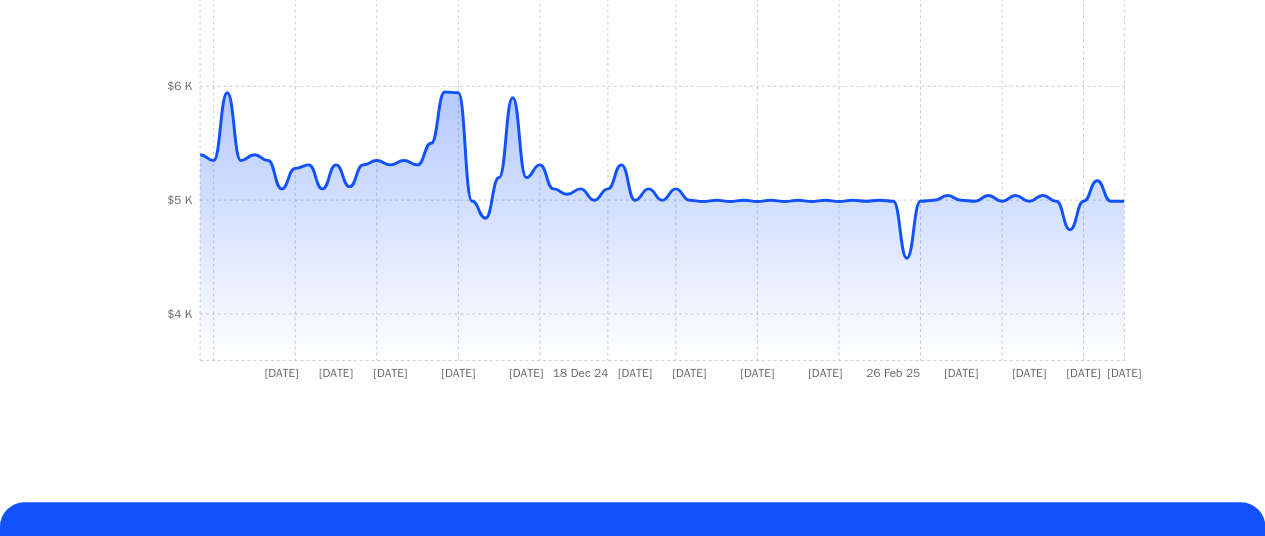 scroll, scrollTop: 700, scrollLeft: 0, axis: vertical 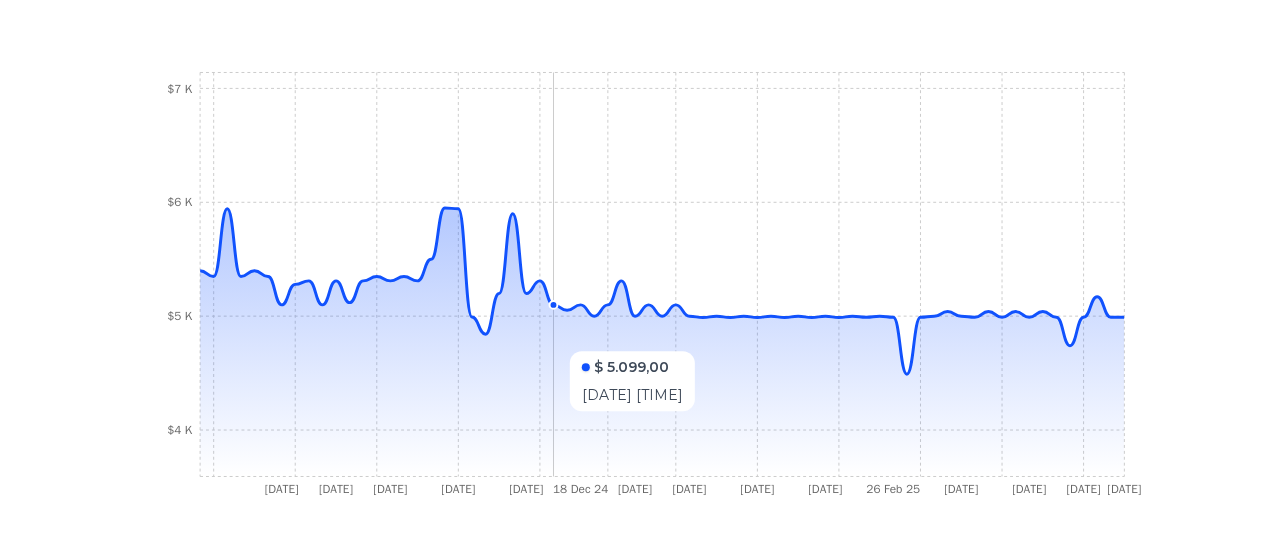 drag, startPoint x: 453, startPoint y: 332, endPoint x: 666, endPoint y: 346, distance: 213.4596 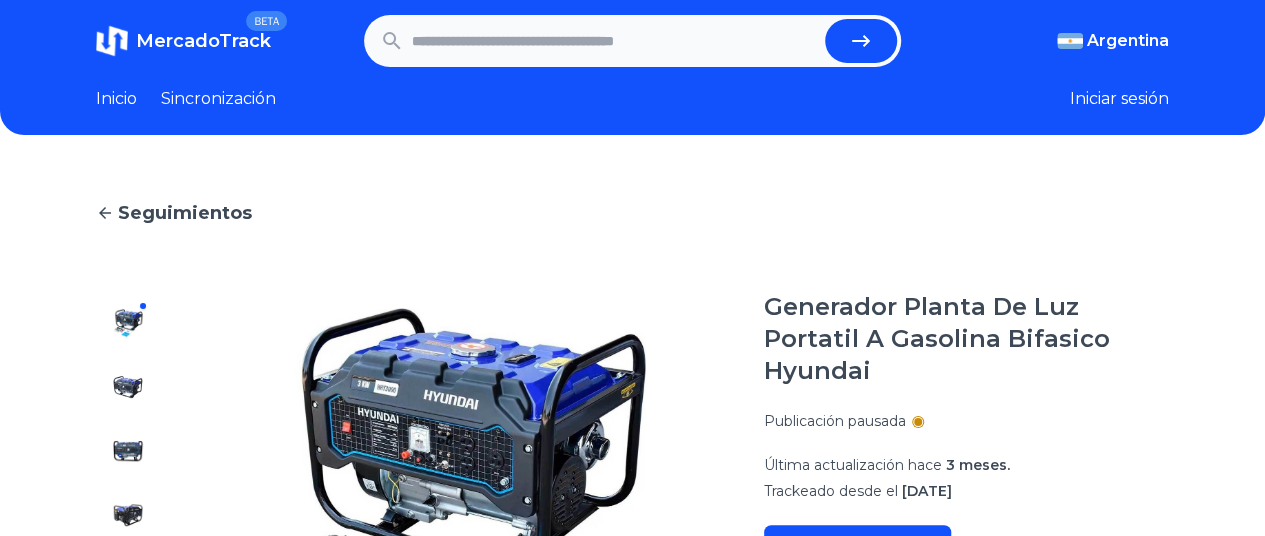 scroll, scrollTop: 0, scrollLeft: 0, axis: both 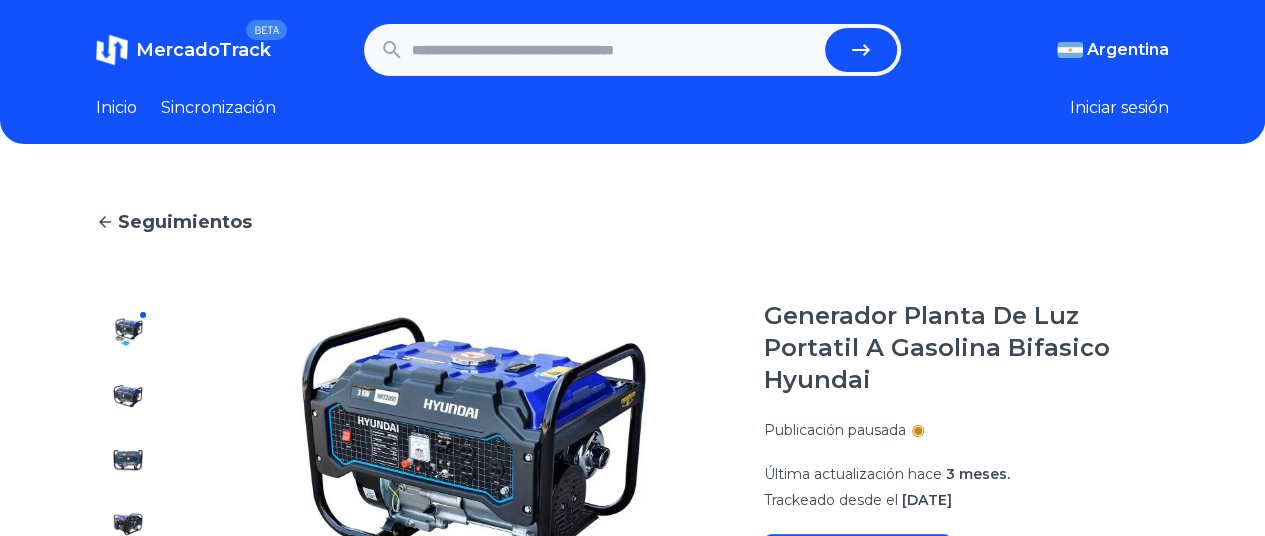 click at bounding box center (614, 50) 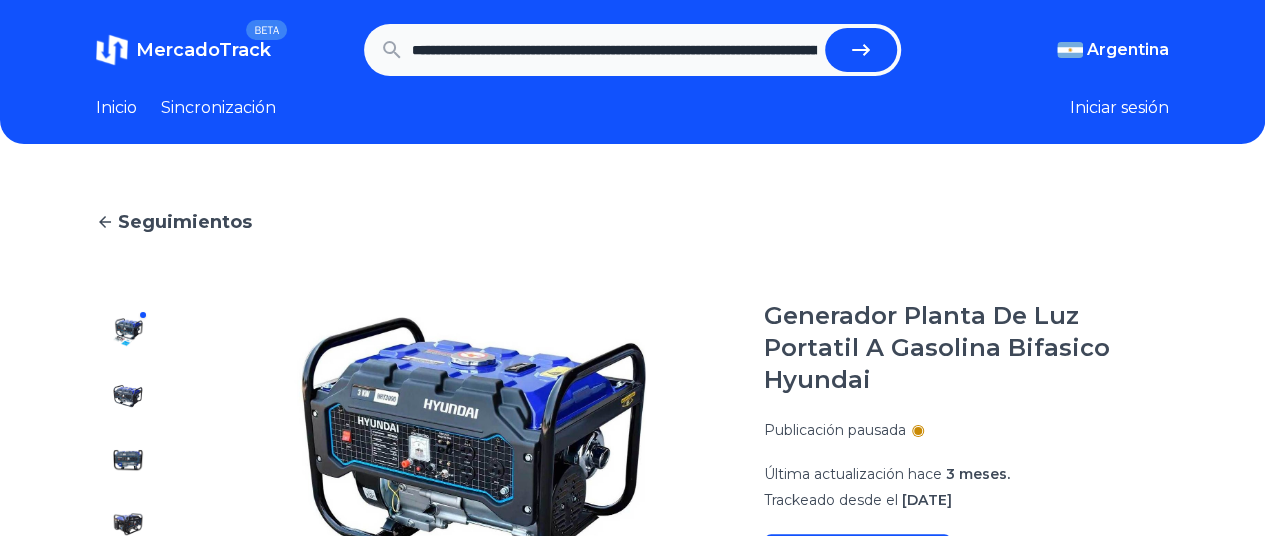 scroll, scrollTop: 0, scrollLeft: 1272, axis: horizontal 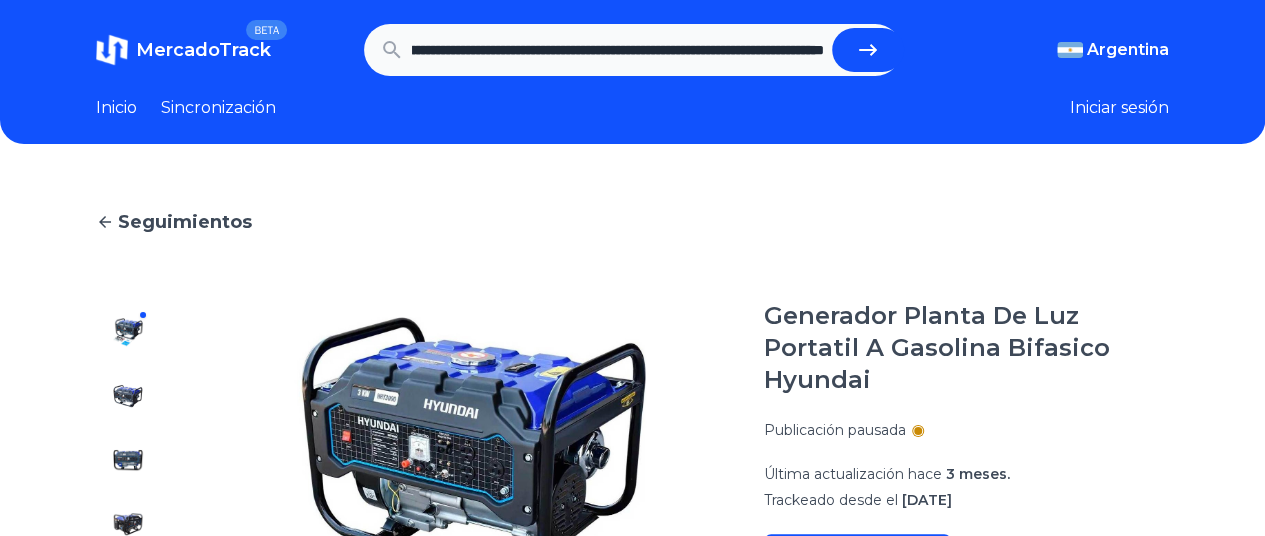 click 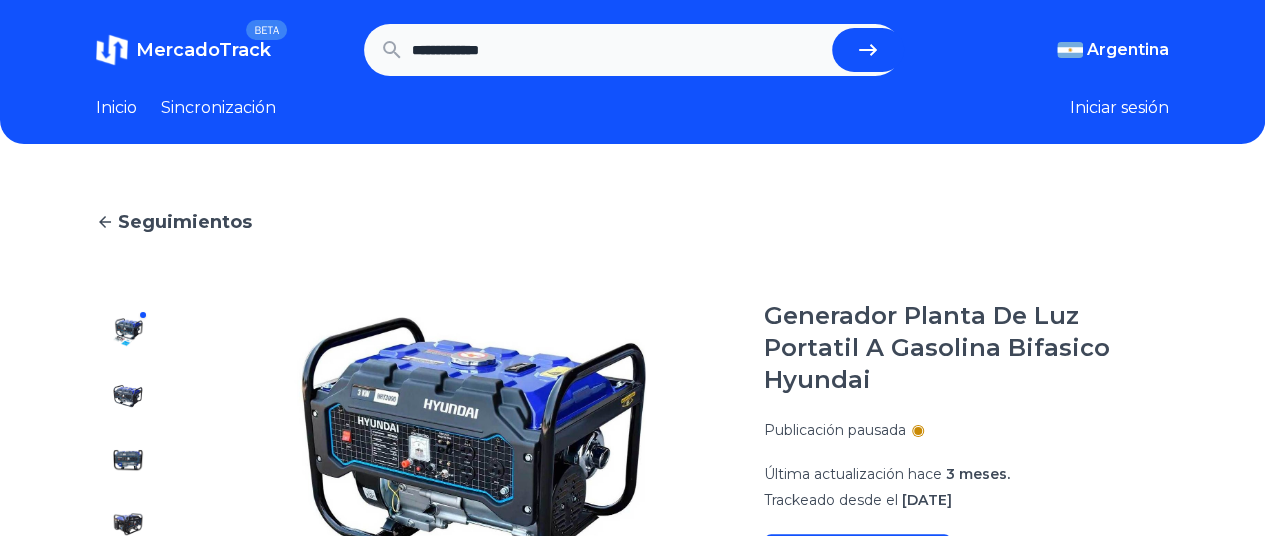 scroll, scrollTop: 0, scrollLeft: 0, axis: both 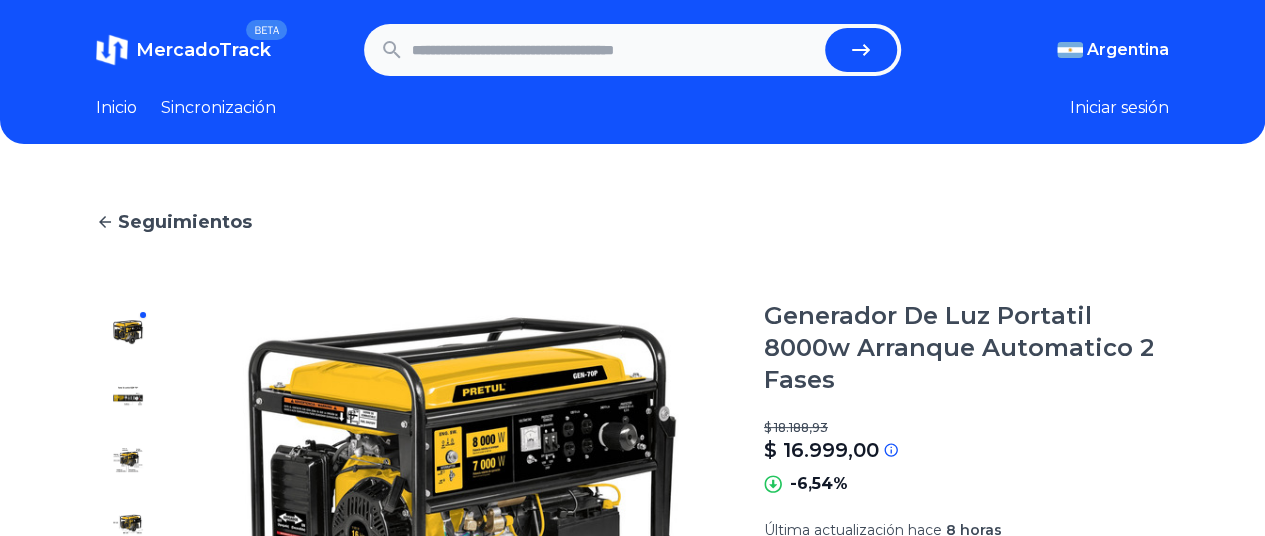 click at bounding box center [614, 50] 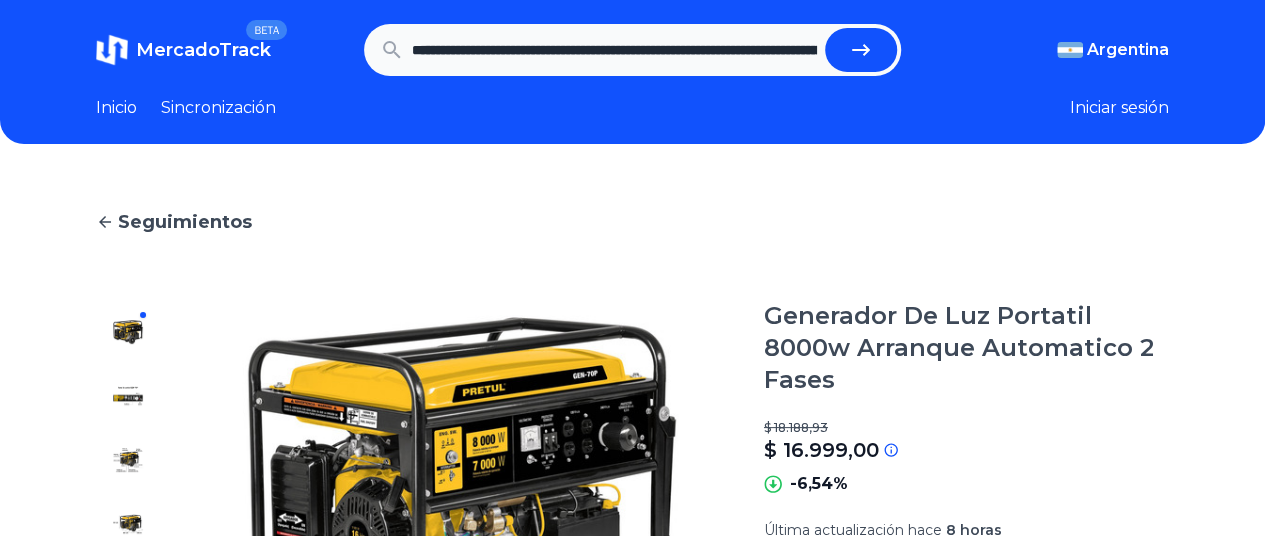 scroll, scrollTop: 0, scrollLeft: 1257, axis: horizontal 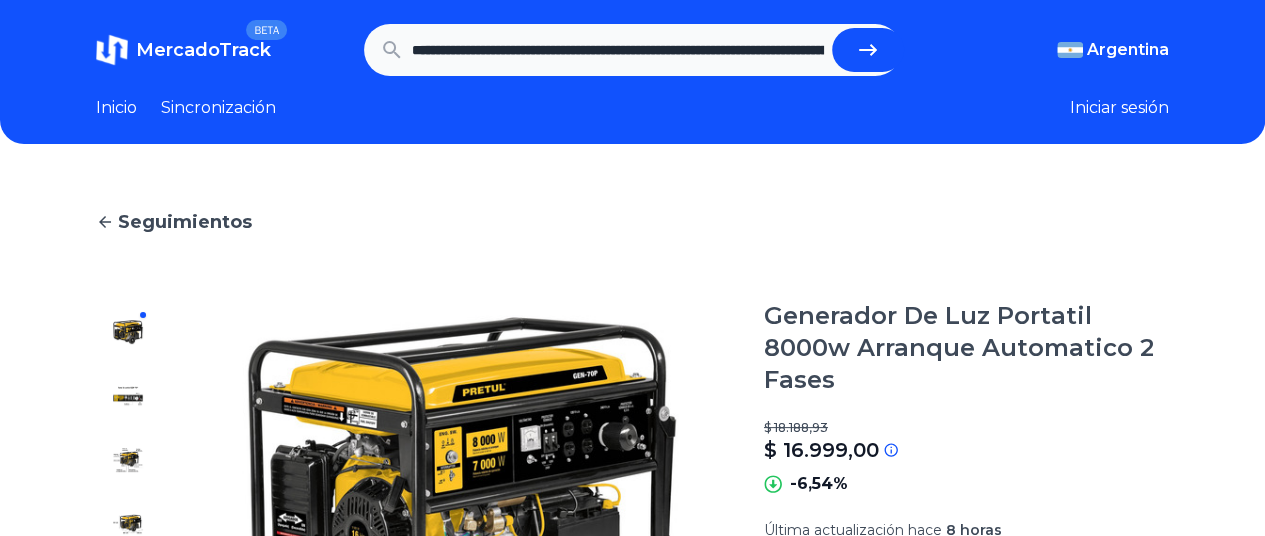click 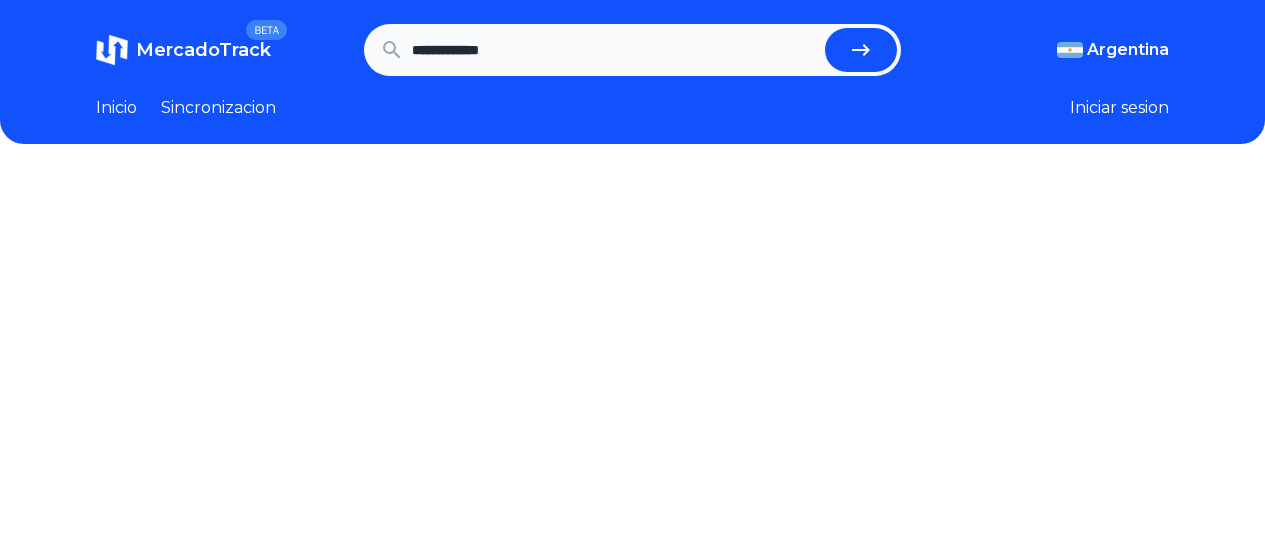 scroll, scrollTop: 0, scrollLeft: 0, axis: both 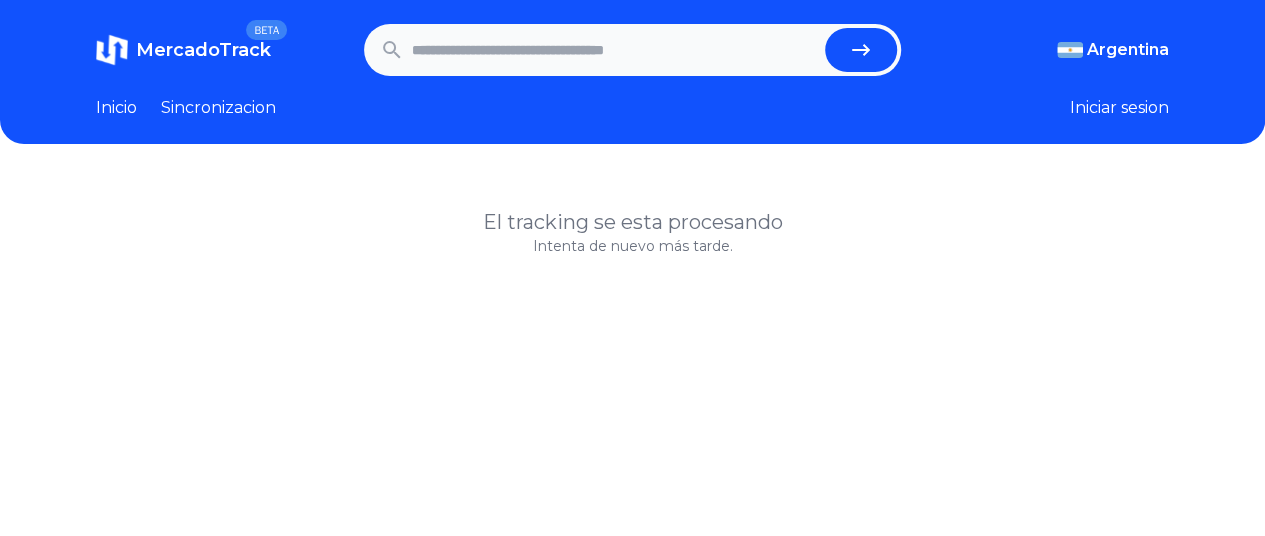 click at bounding box center [614, 50] 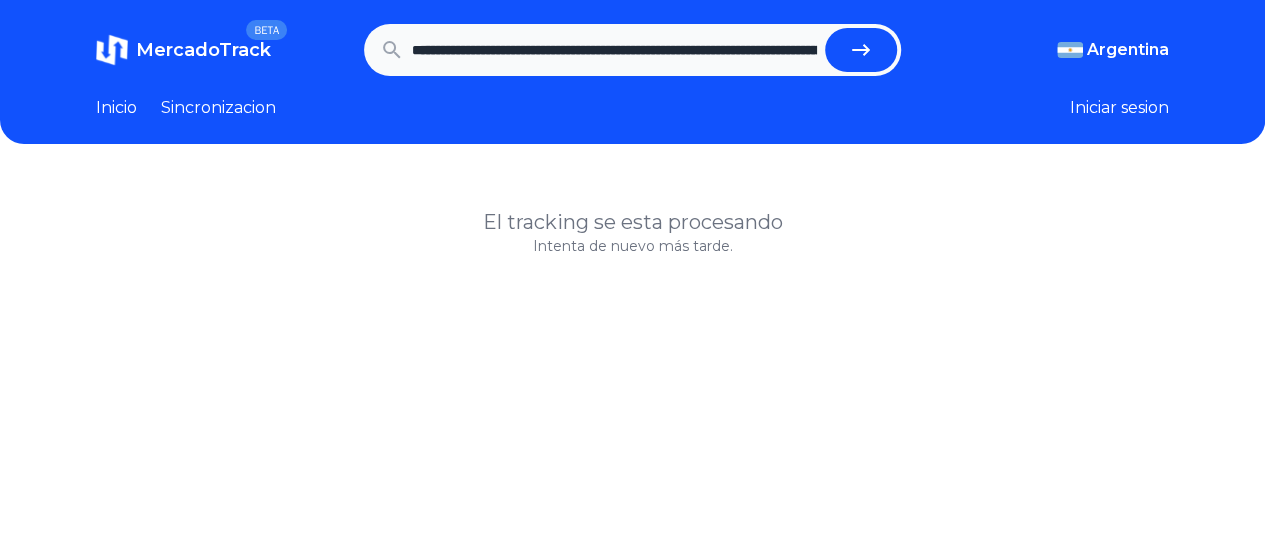 scroll, scrollTop: 0, scrollLeft: 1257, axis: horizontal 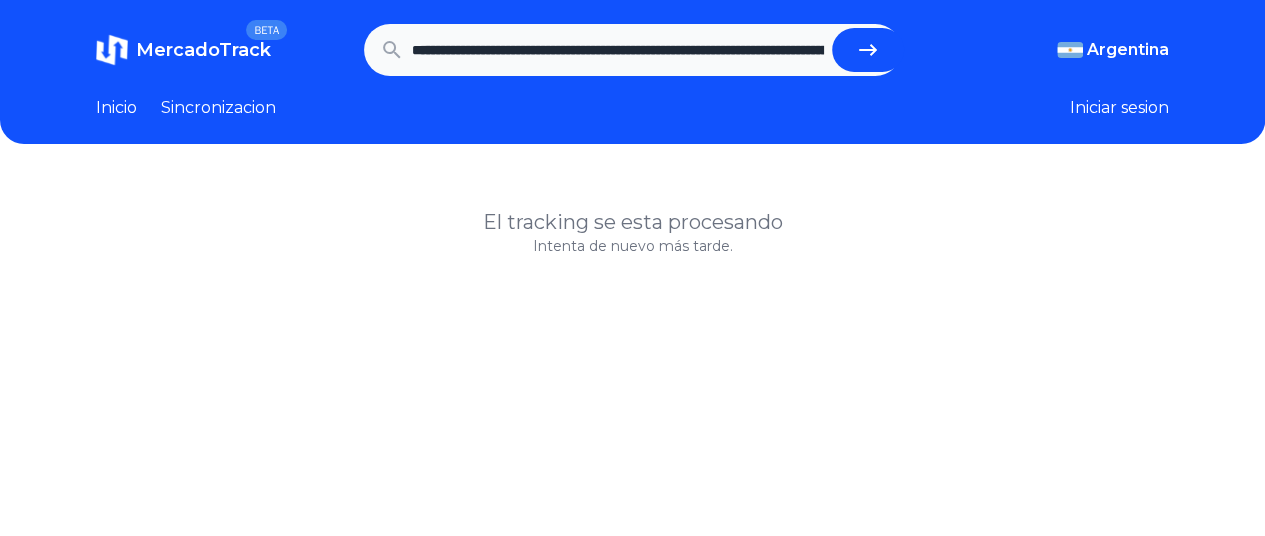 click 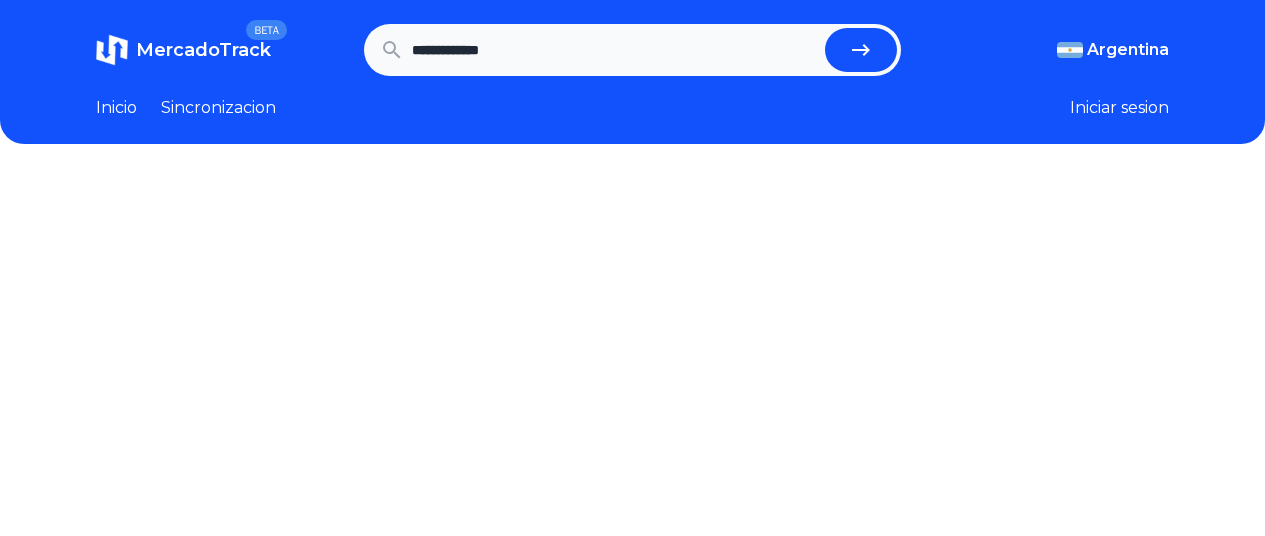 scroll, scrollTop: 0, scrollLeft: 0, axis: both 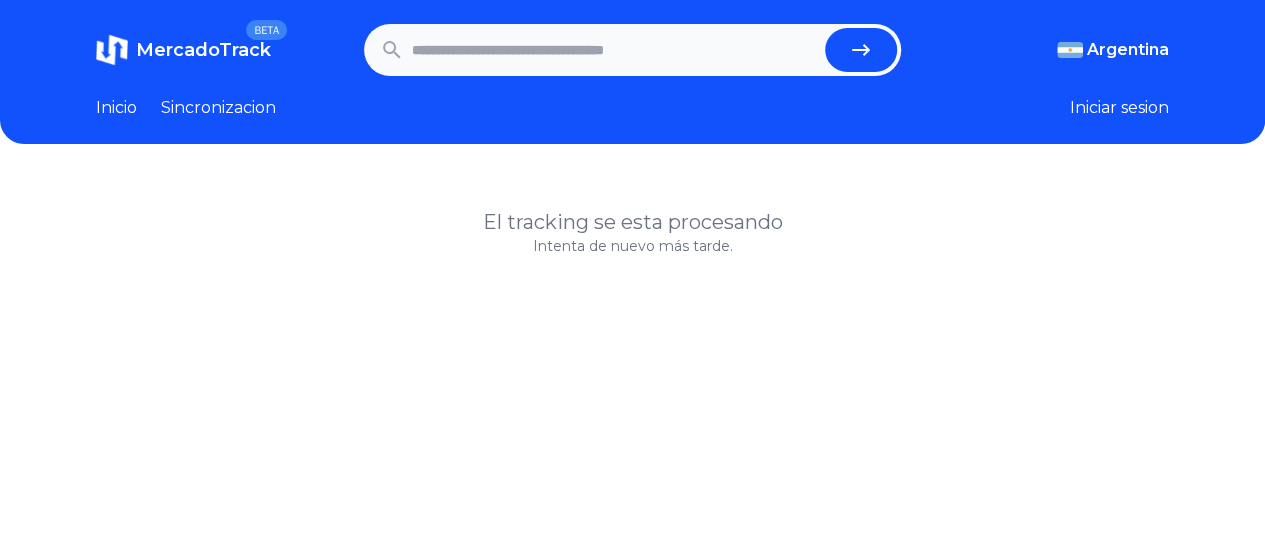 click at bounding box center [614, 50] 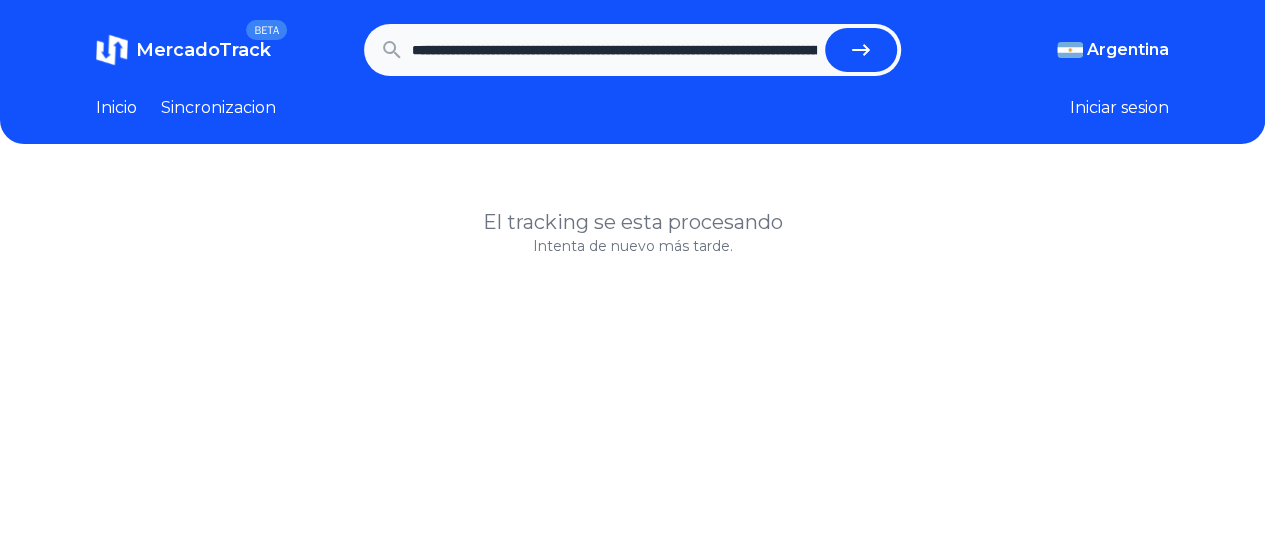 scroll, scrollTop: 0, scrollLeft: 656, axis: horizontal 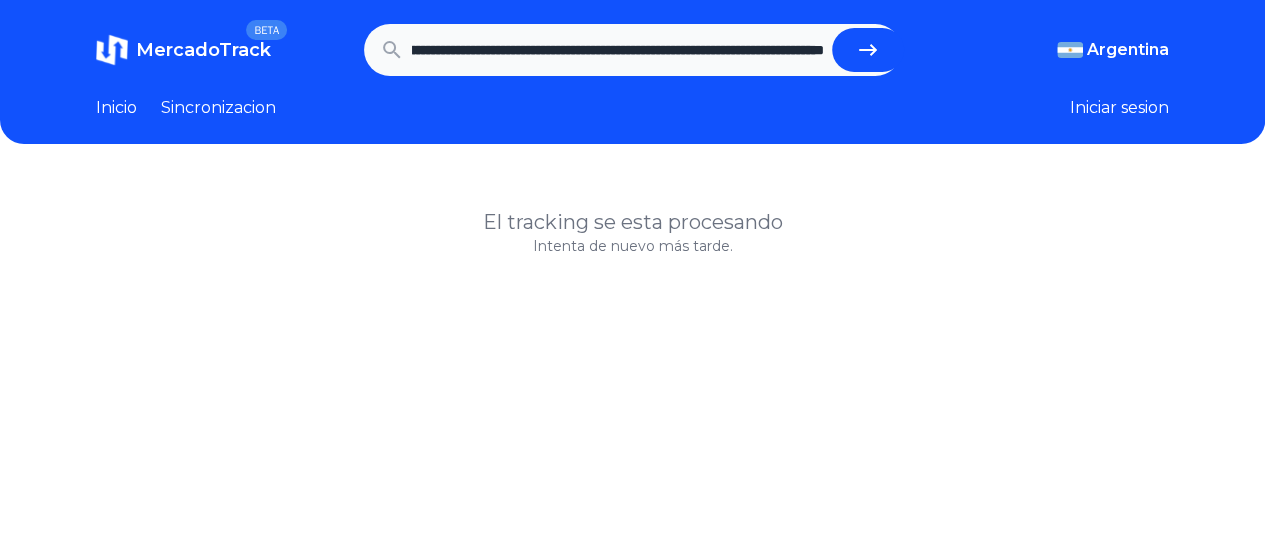 click 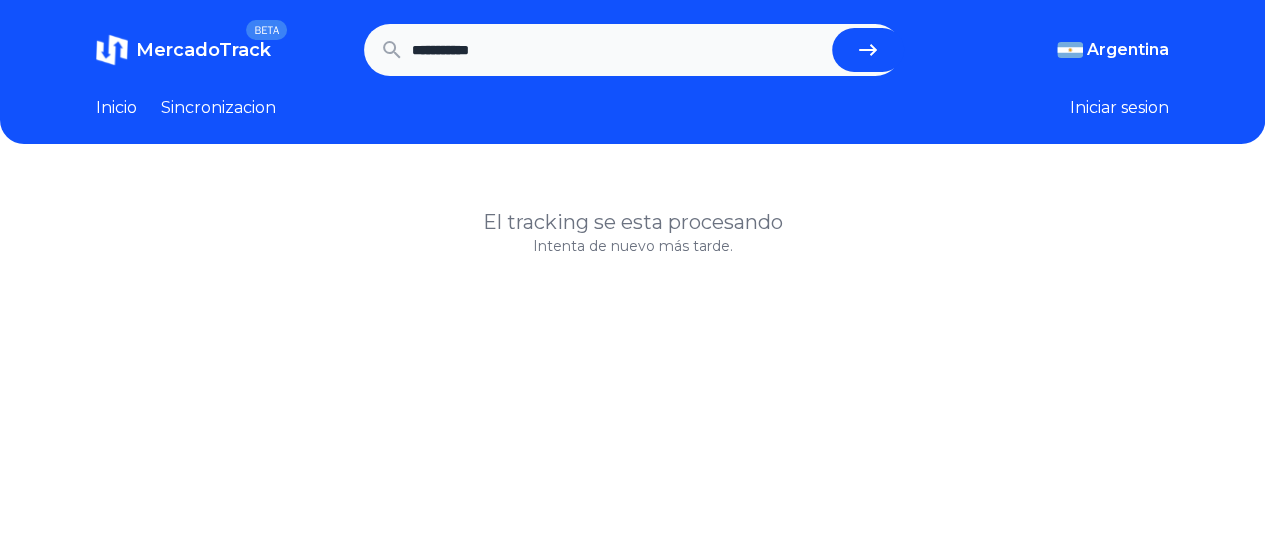 scroll, scrollTop: 0, scrollLeft: 0, axis: both 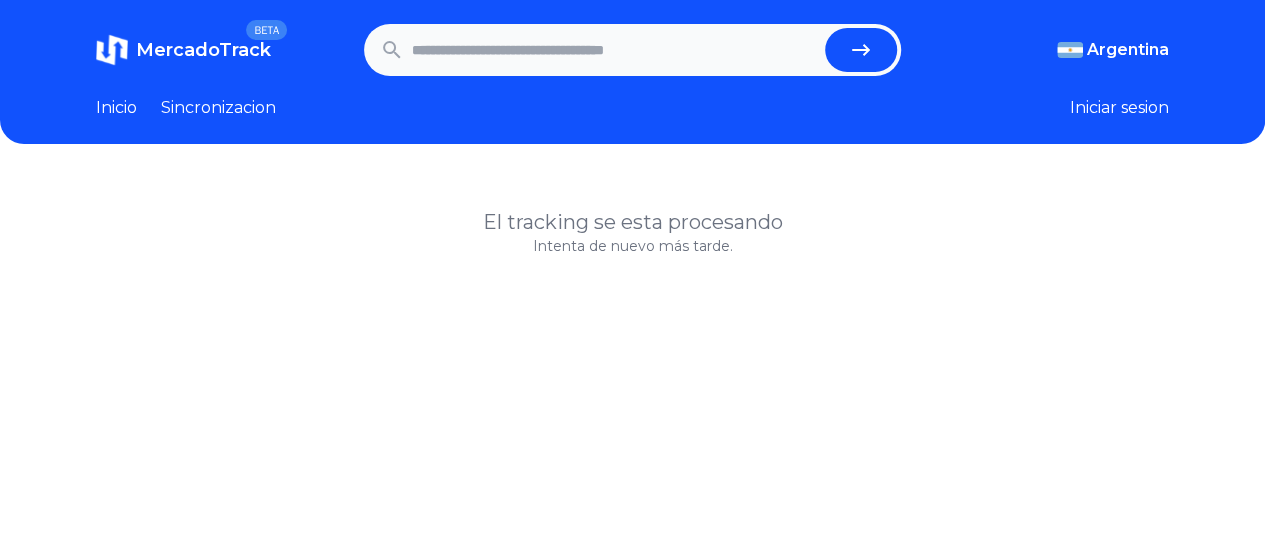 click at bounding box center [614, 50] 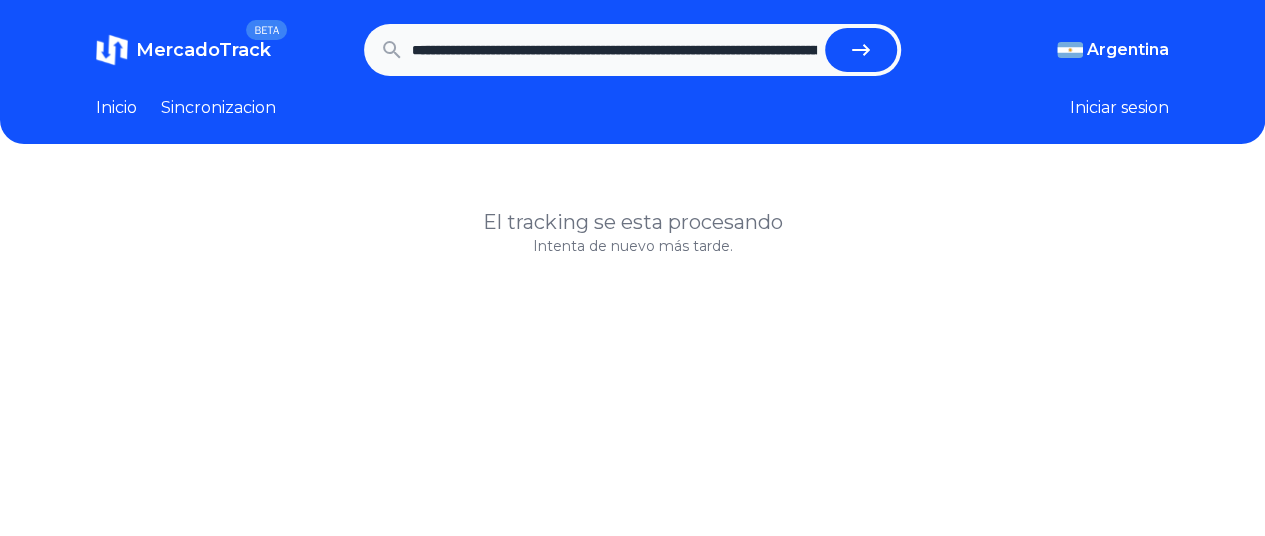 scroll, scrollTop: 0, scrollLeft: 880, axis: horizontal 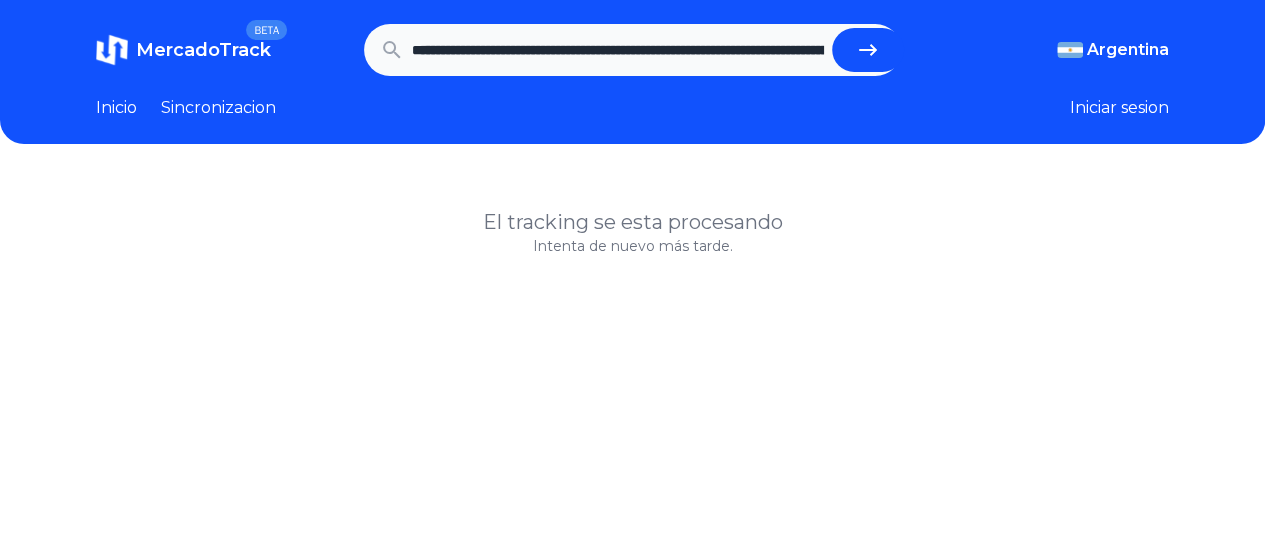 click at bounding box center (868, 50) 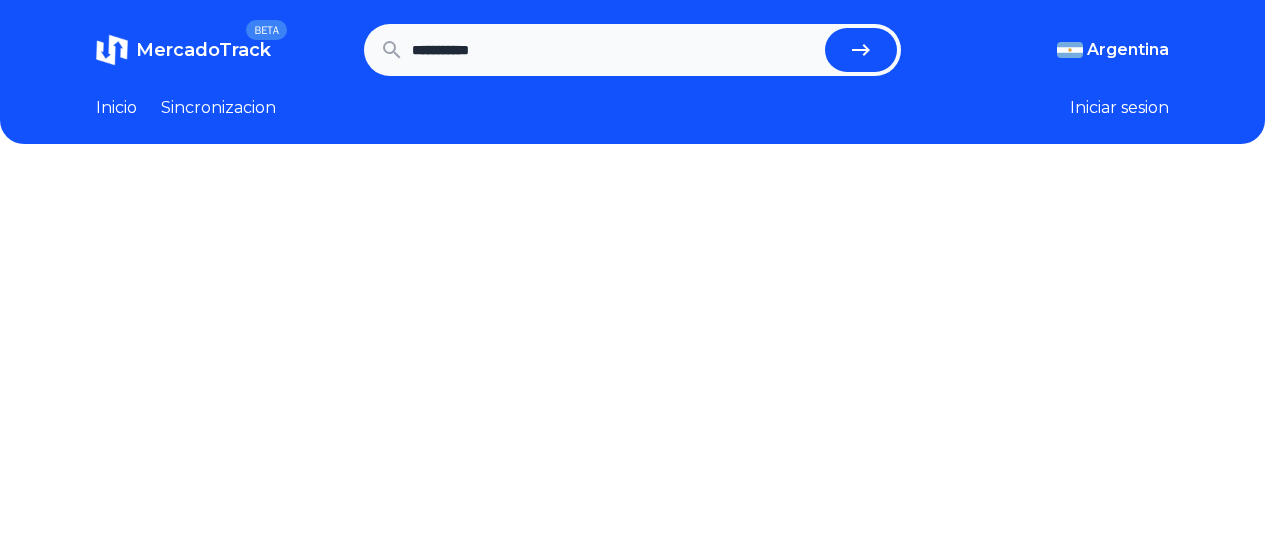 scroll, scrollTop: 0, scrollLeft: 0, axis: both 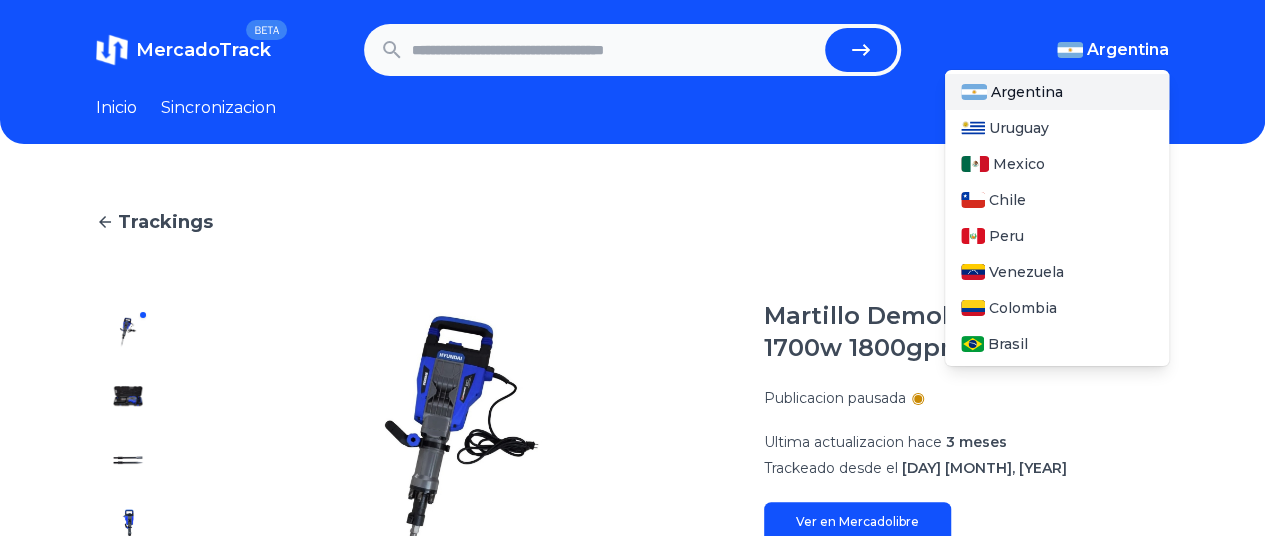 click on "Argentina" at bounding box center [1113, 50] 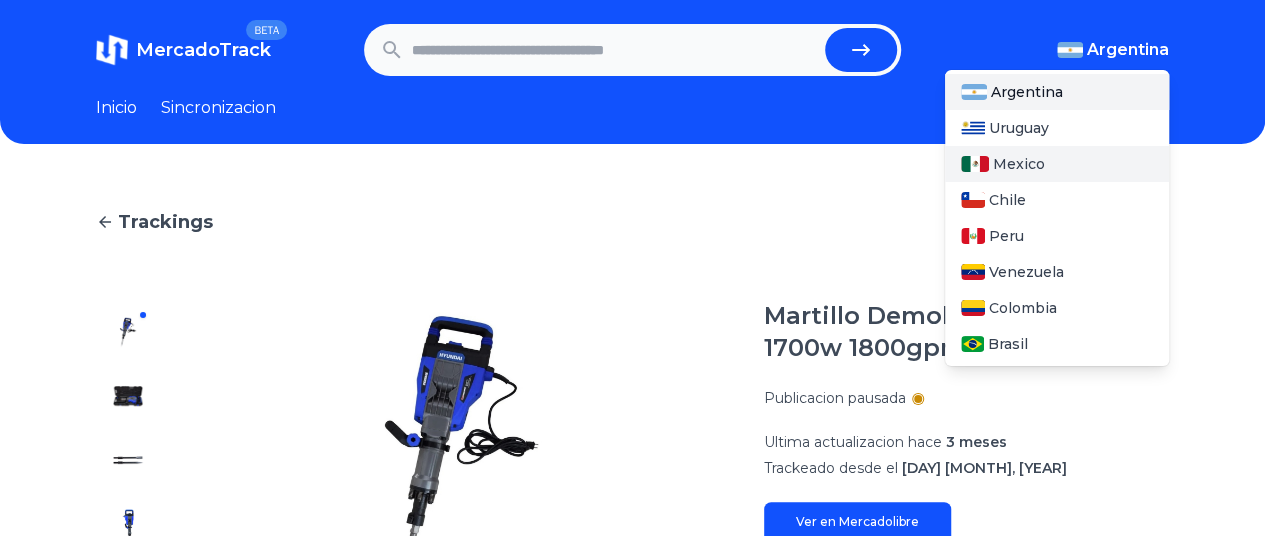 click on "Mexico" at bounding box center [1019, 164] 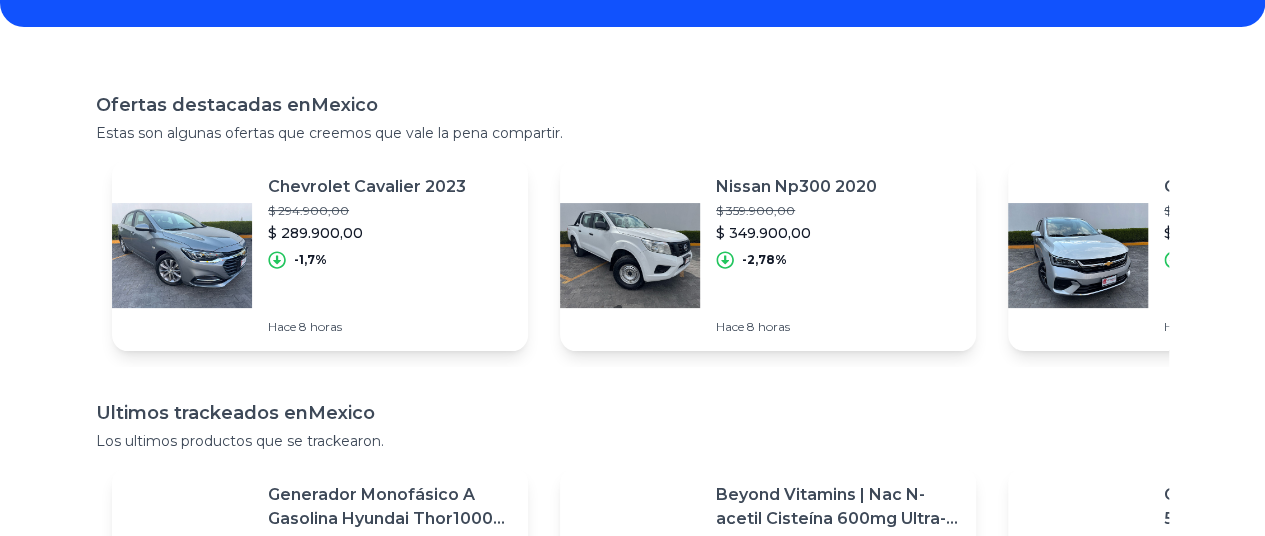 scroll, scrollTop: 0, scrollLeft: 0, axis: both 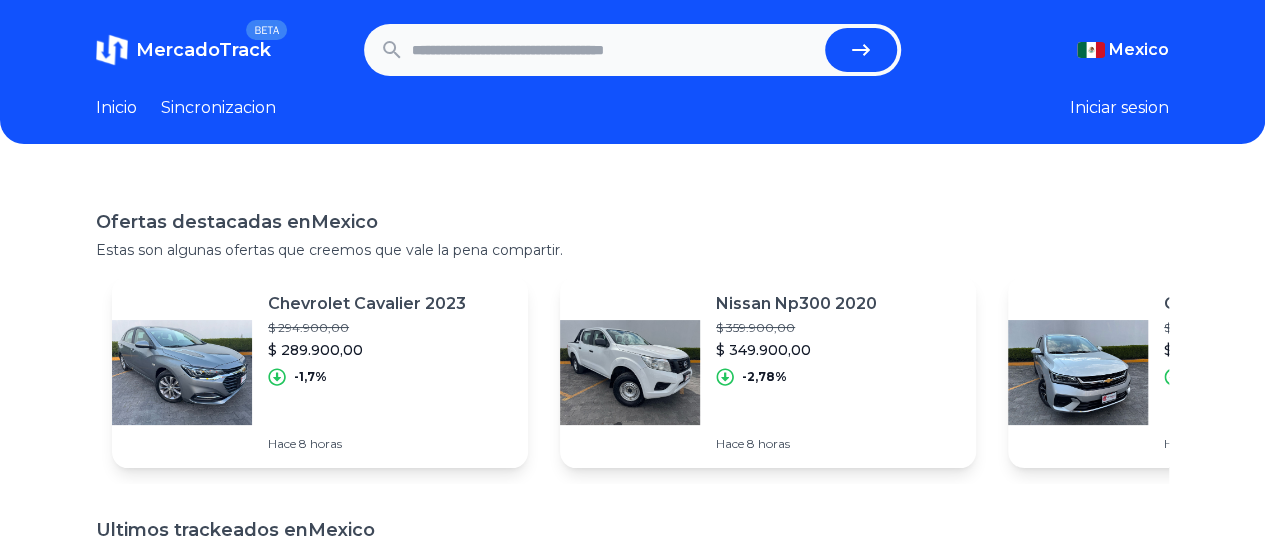 click at bounding box center (614, 50) 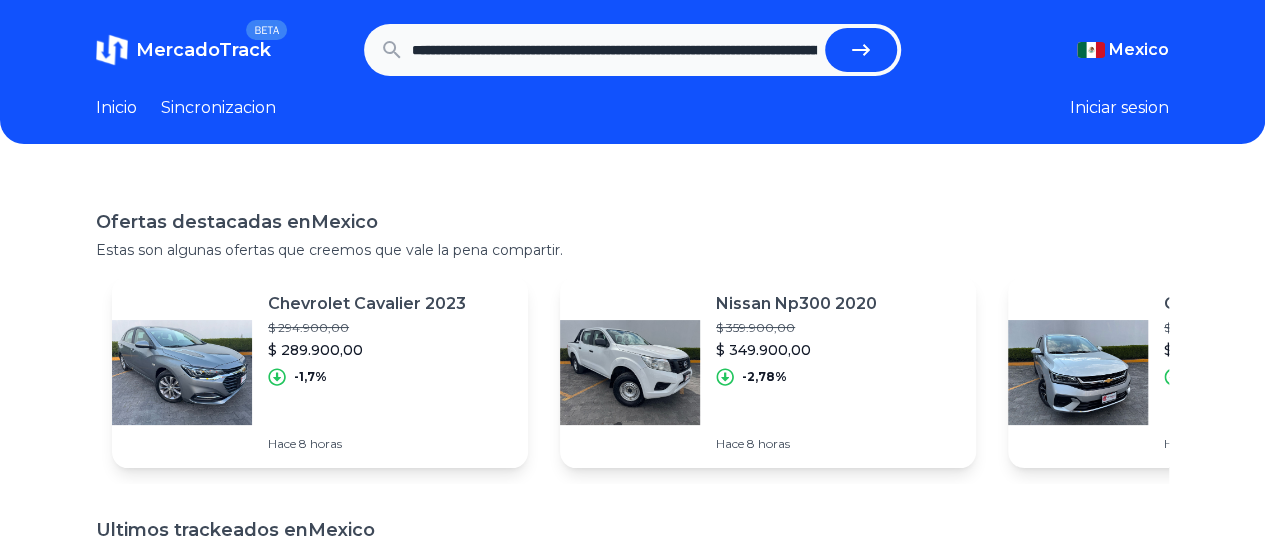 scroll, scrollTop: 0, scrollLeft: 656, axis: horizontal 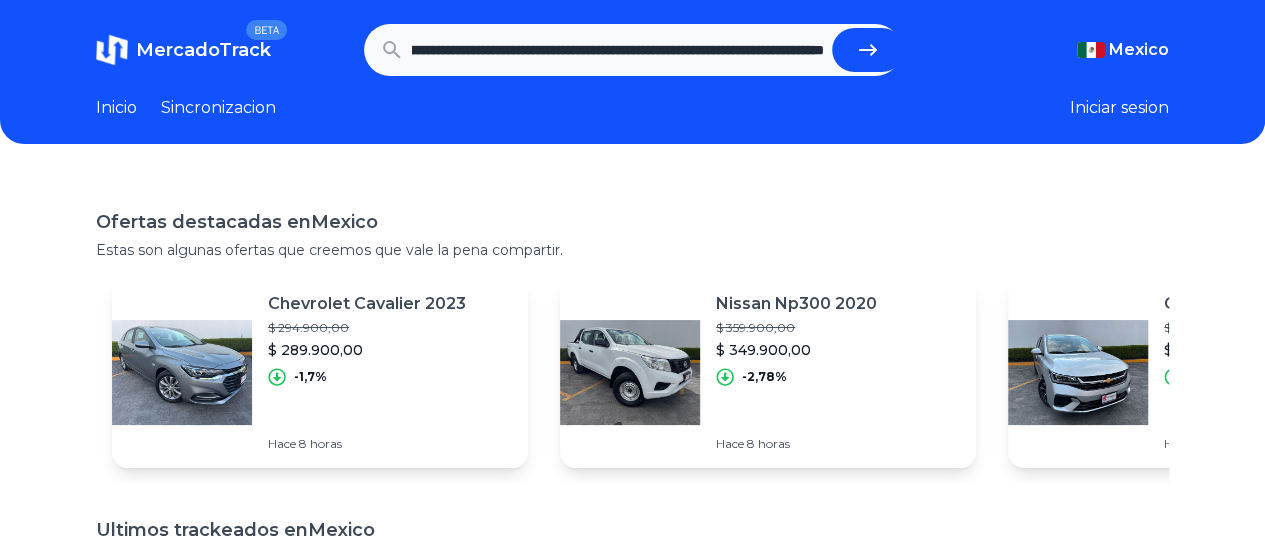 click 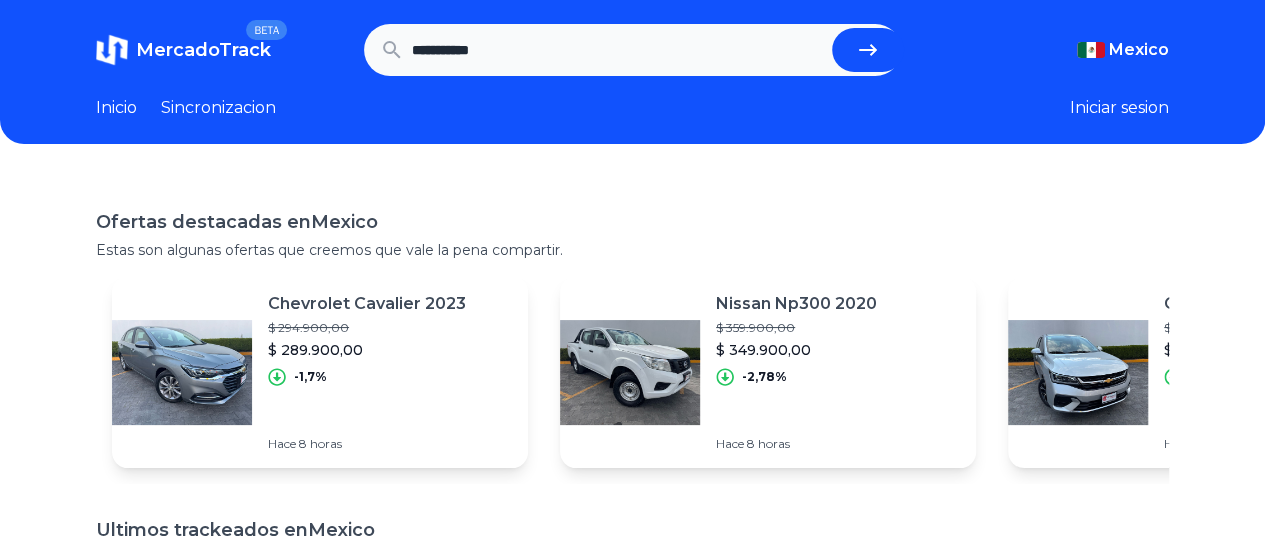 scroll, scrollTop: 0, scrollLeft: 0, axis: both 